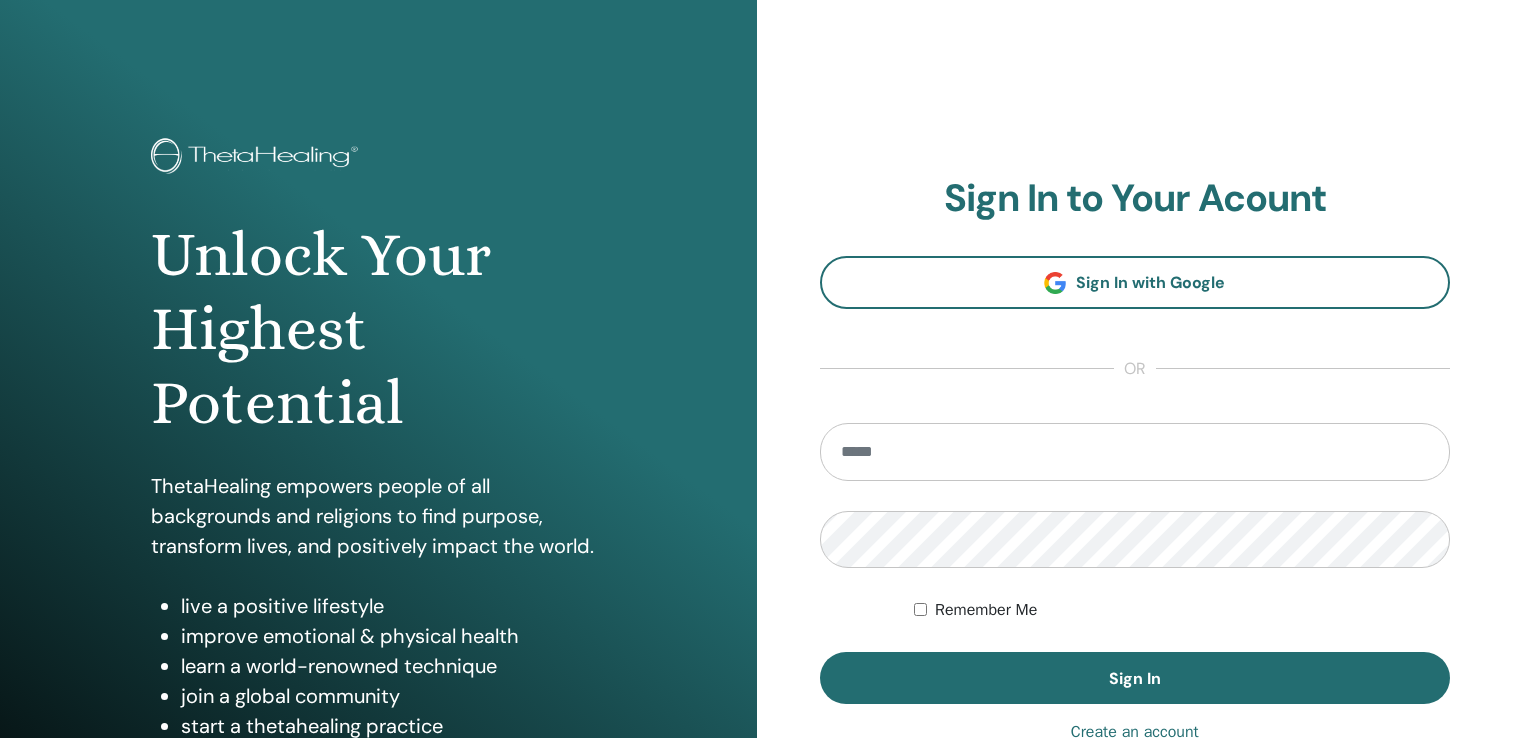 scroll, scrollTop: 0, scrollLeft: 0, axis: both 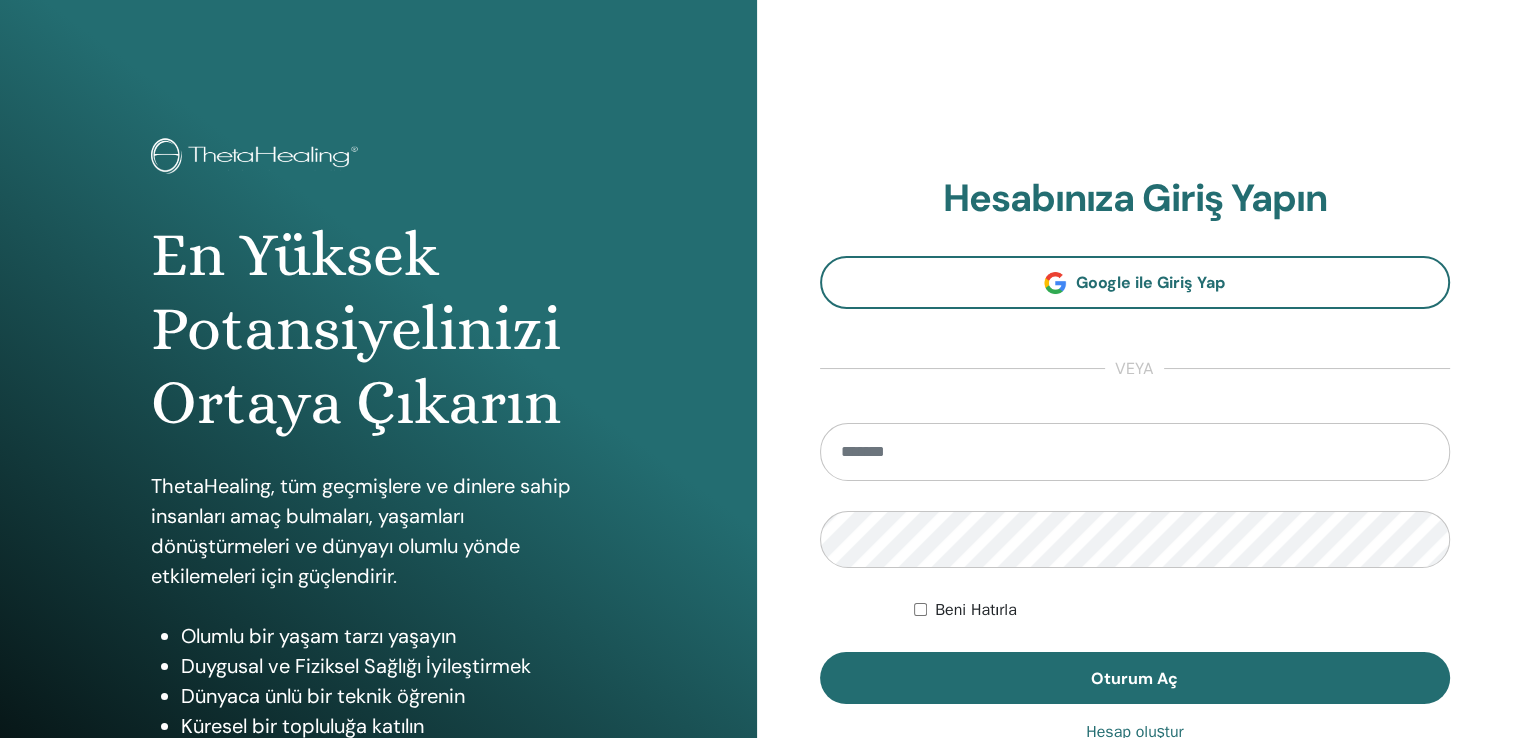 click at bounding box center (1135, 452) 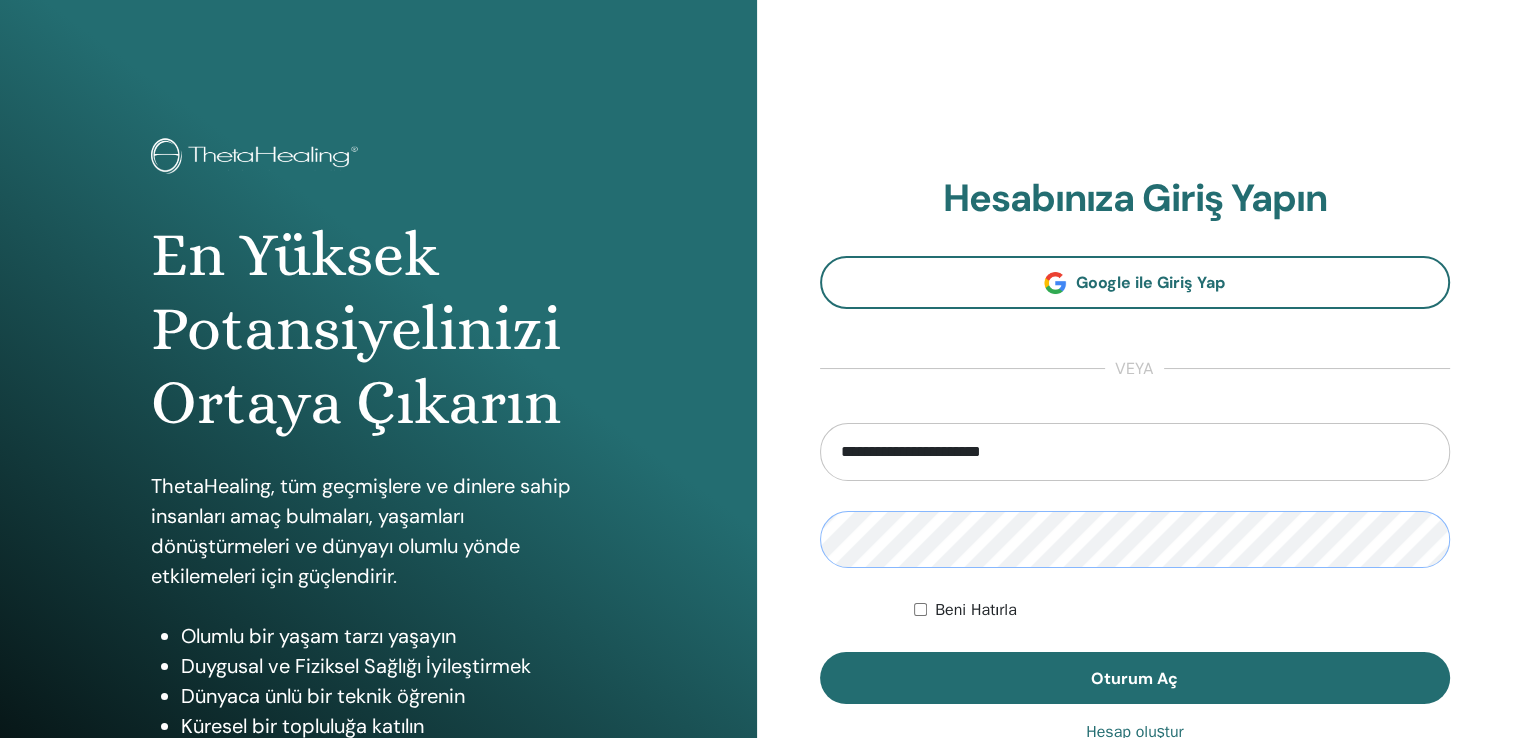 click on "Oturum Aç" at bounding box center [1135, 678] 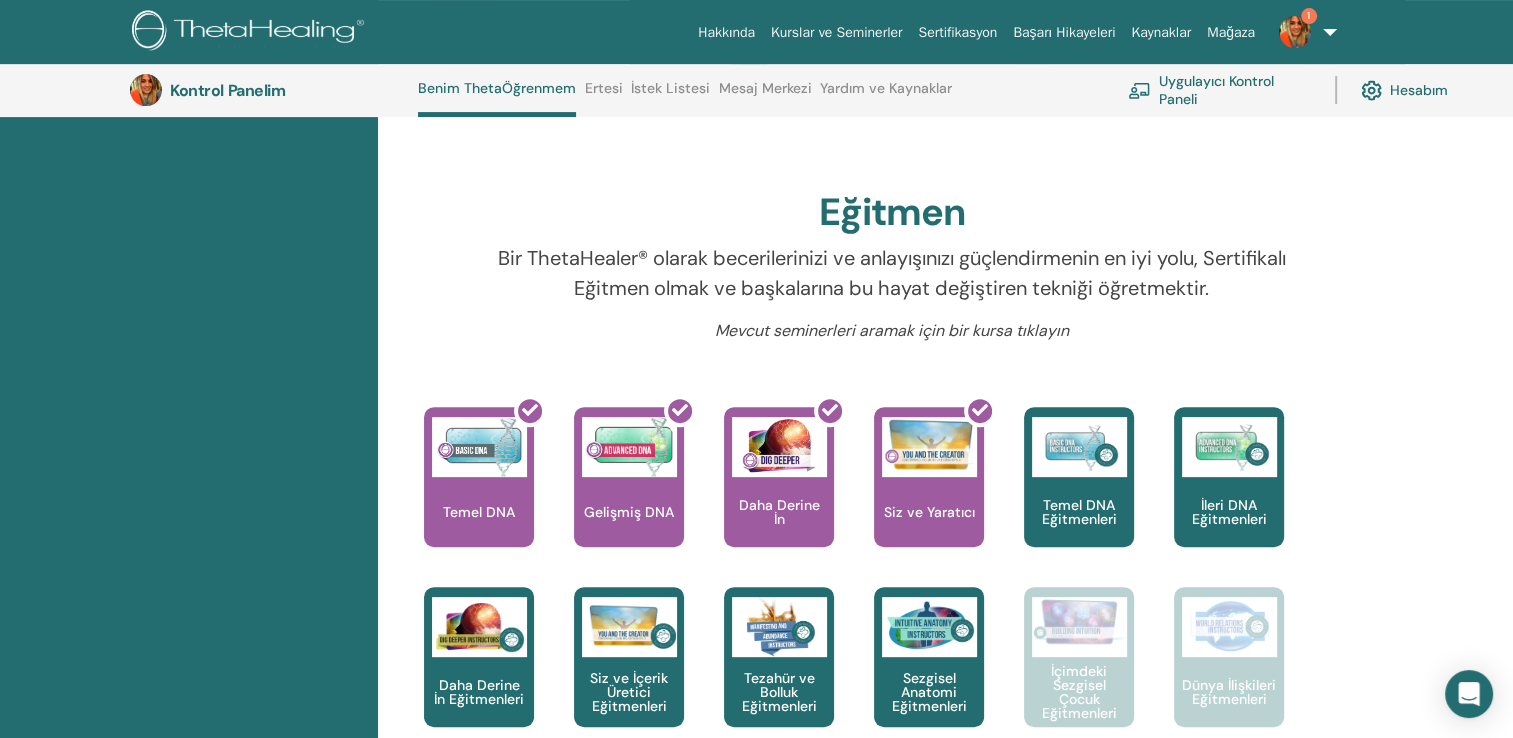 scroll, scrollTop: 852, scrollLeft: 0, axis: vertical 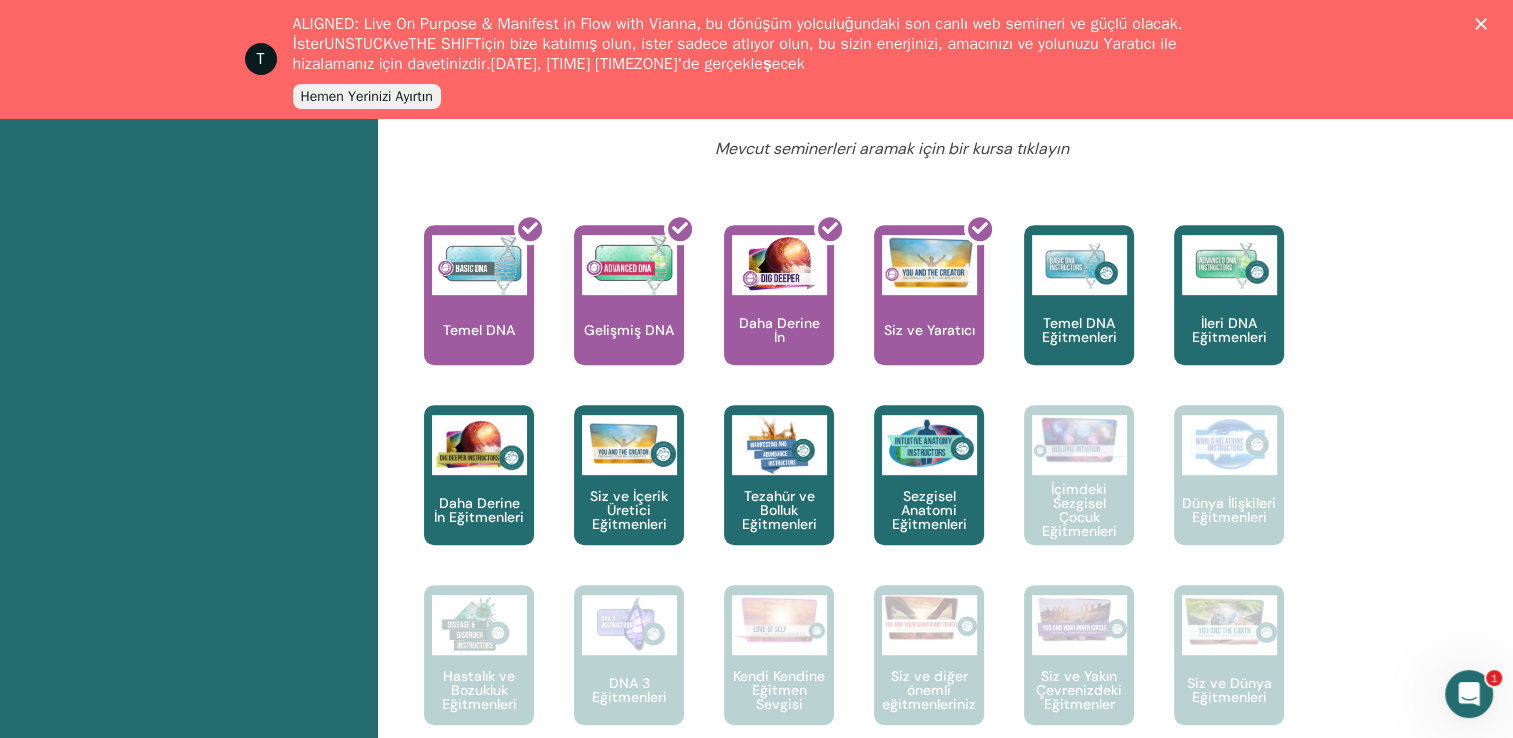click 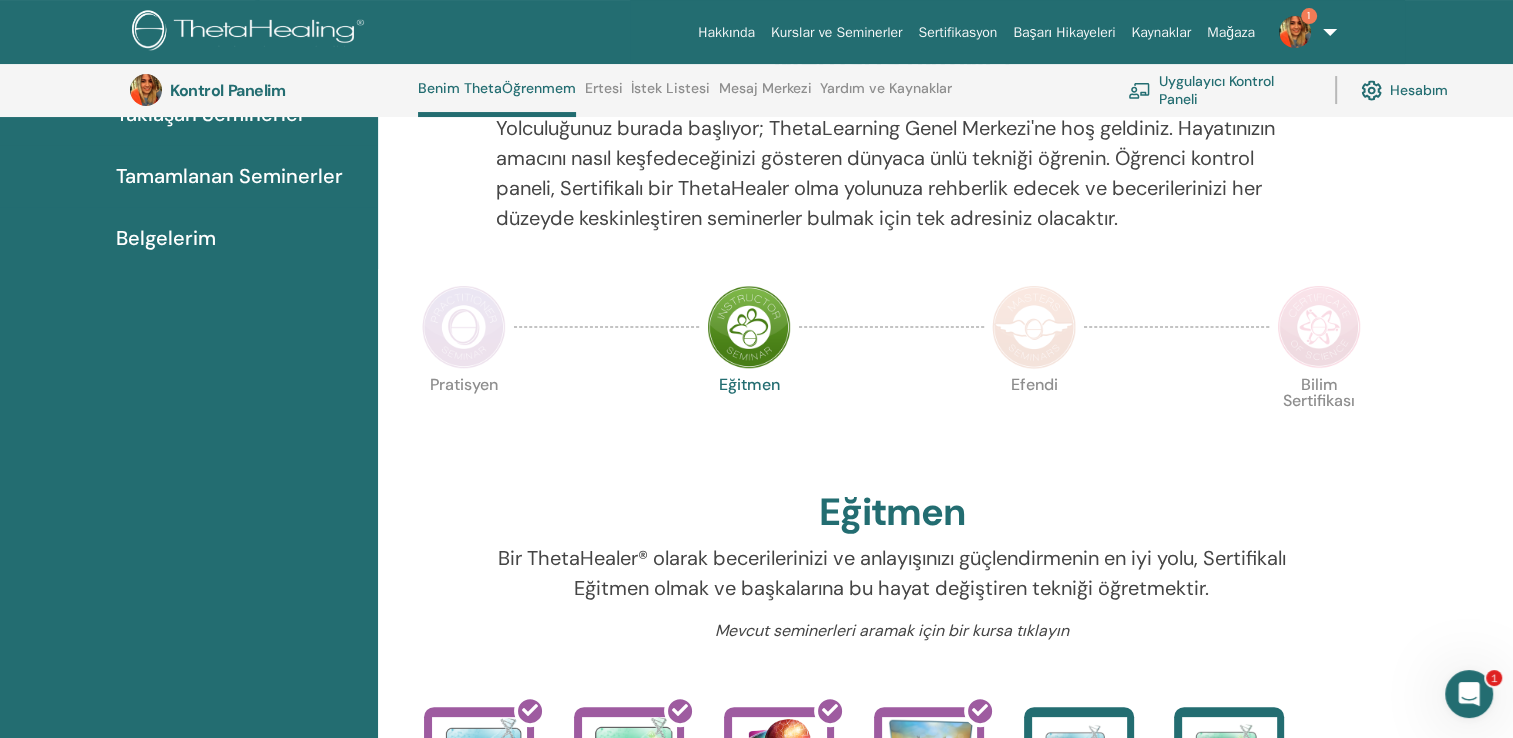scroll, scrollTop: 0, scrollLeft: 0, axis: both 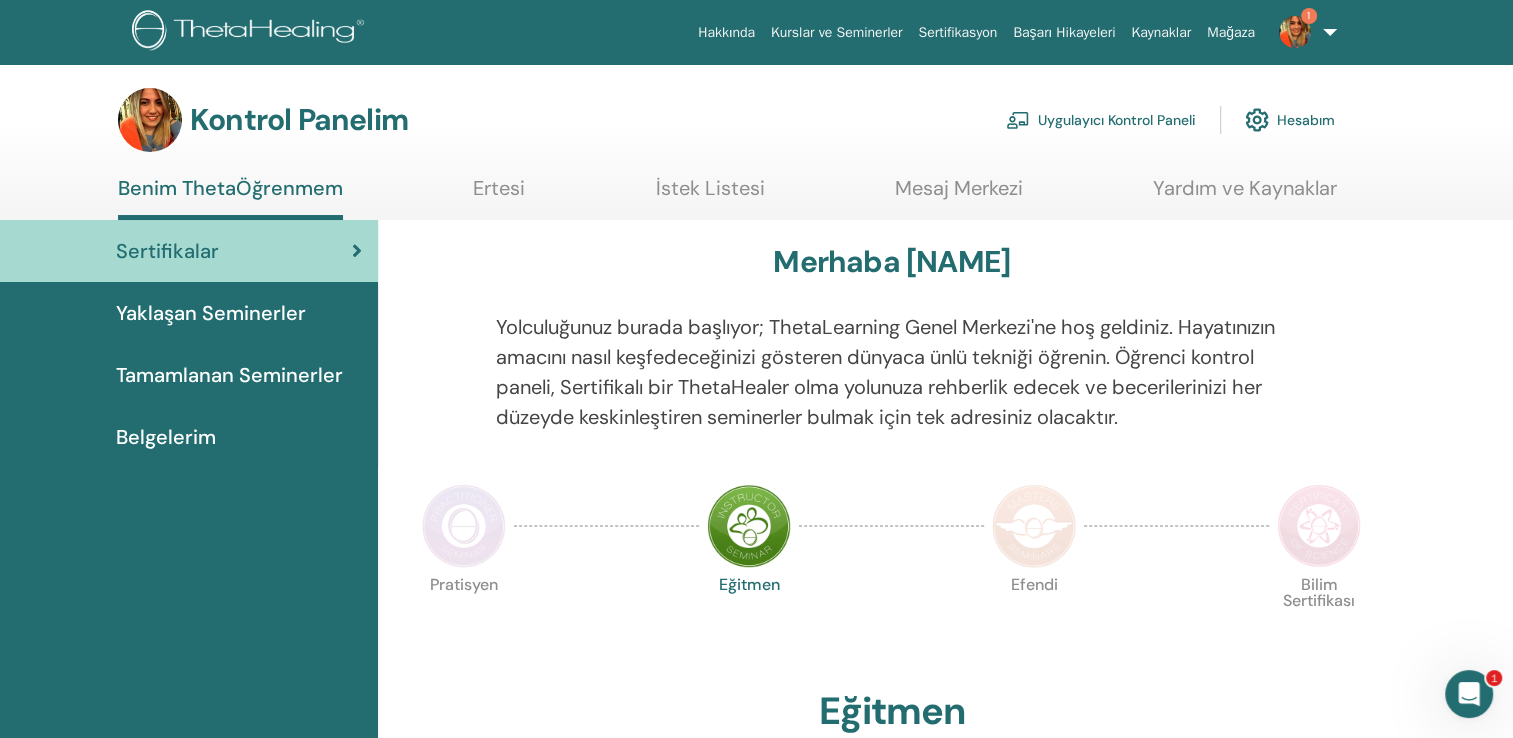 click on "Sertifikalar" at bounding box center [189, 251] 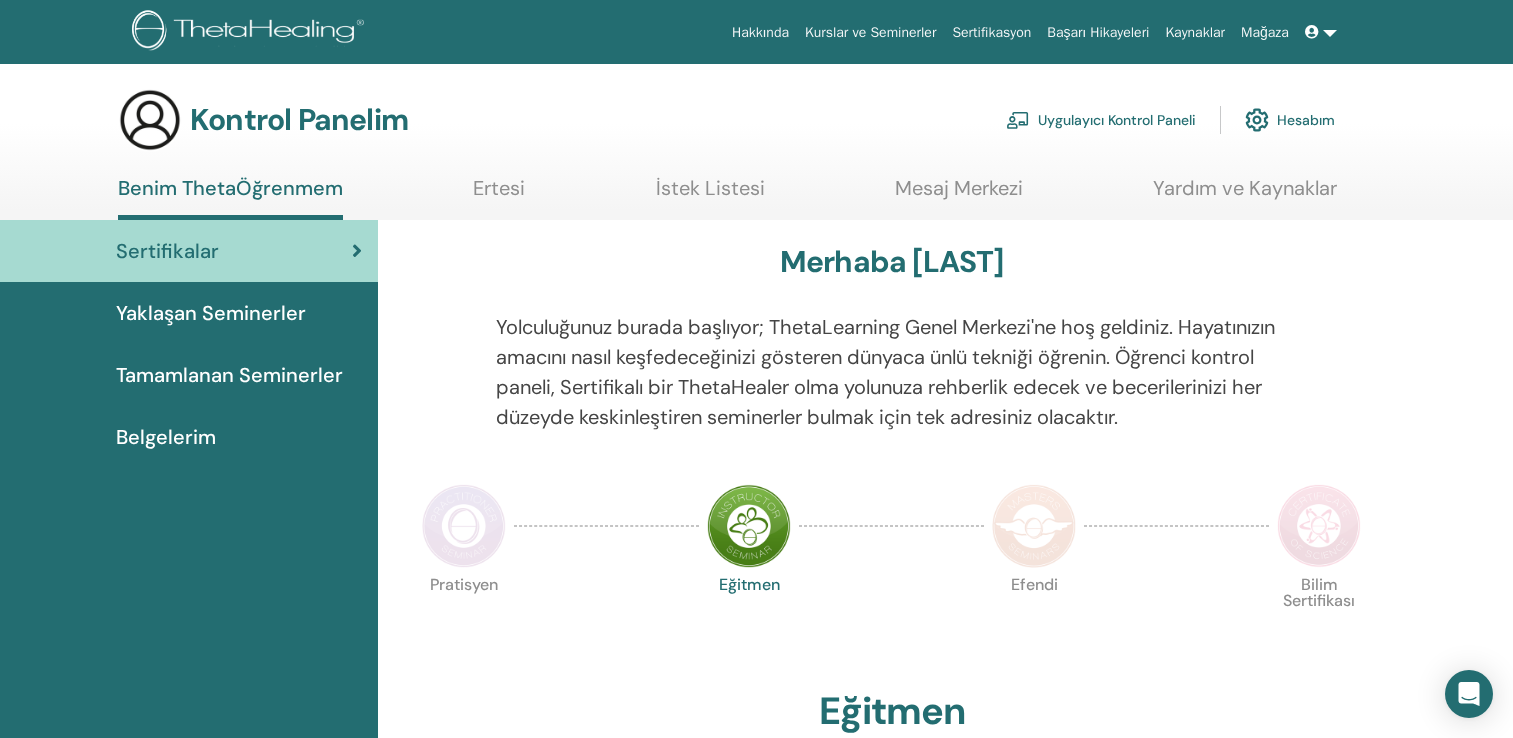 scroll, scrollTop: 0, scrollLeft: 0, axis: both 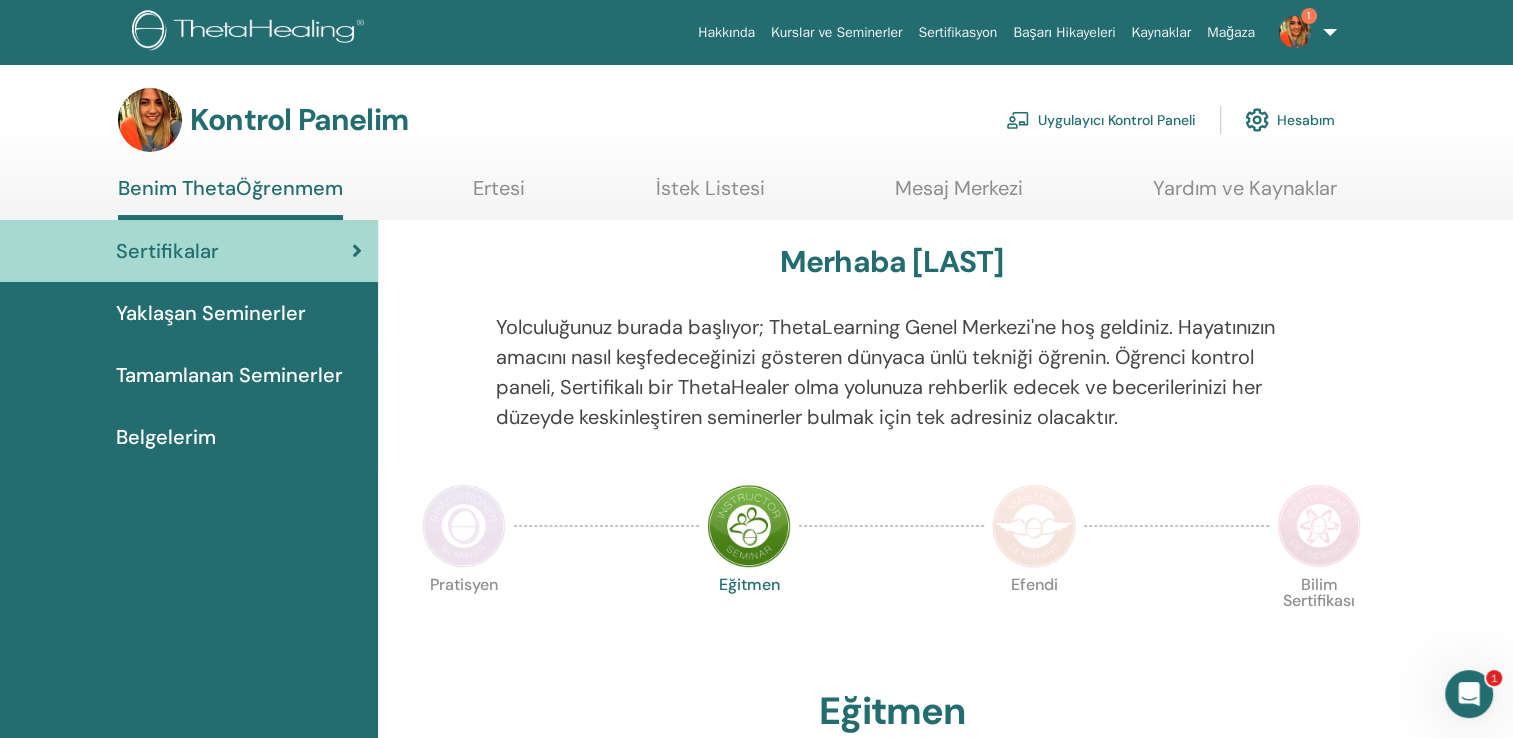click on "Sertifikalar" at bounding box center (189, 251) 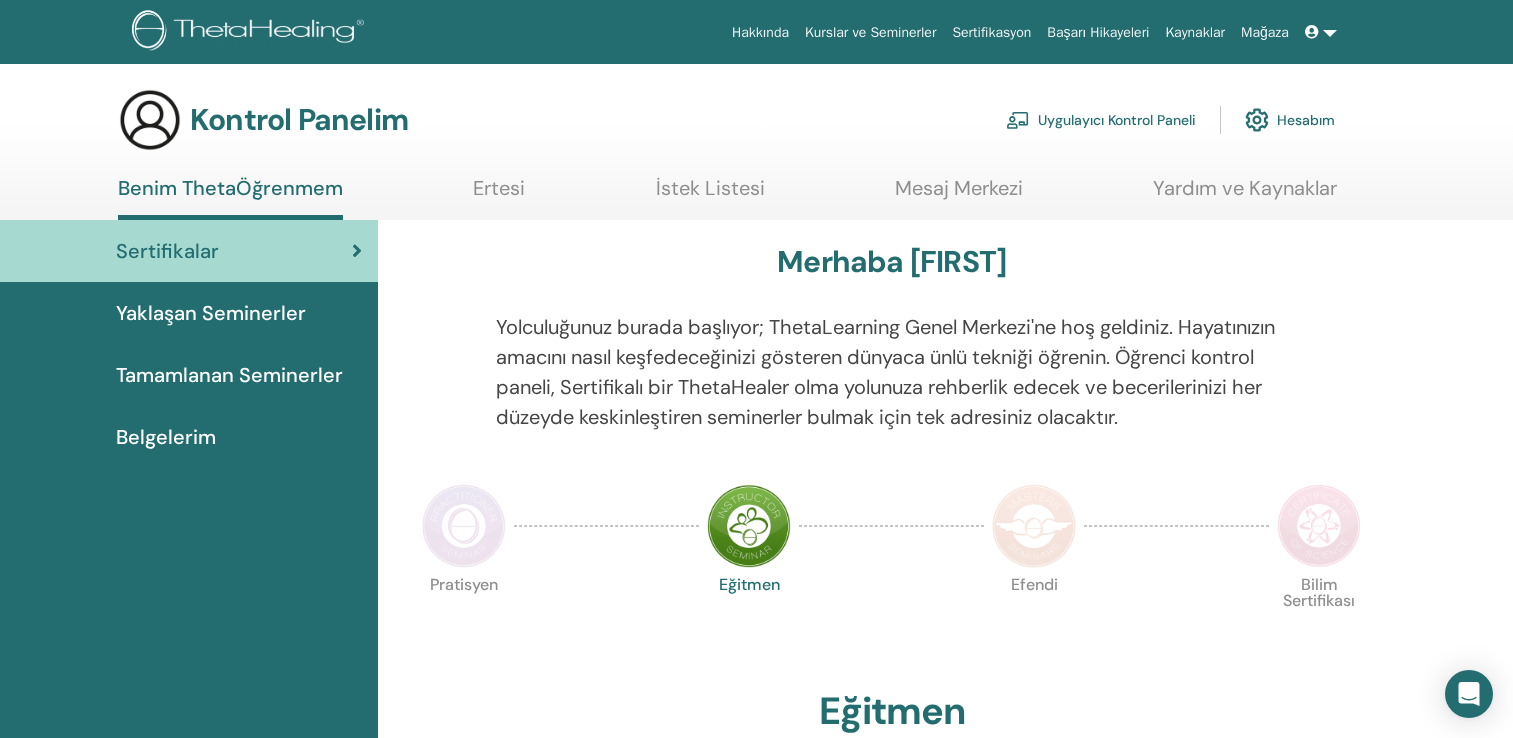scroll, scrollTop: 0, scrollLeft: 0, axis: both 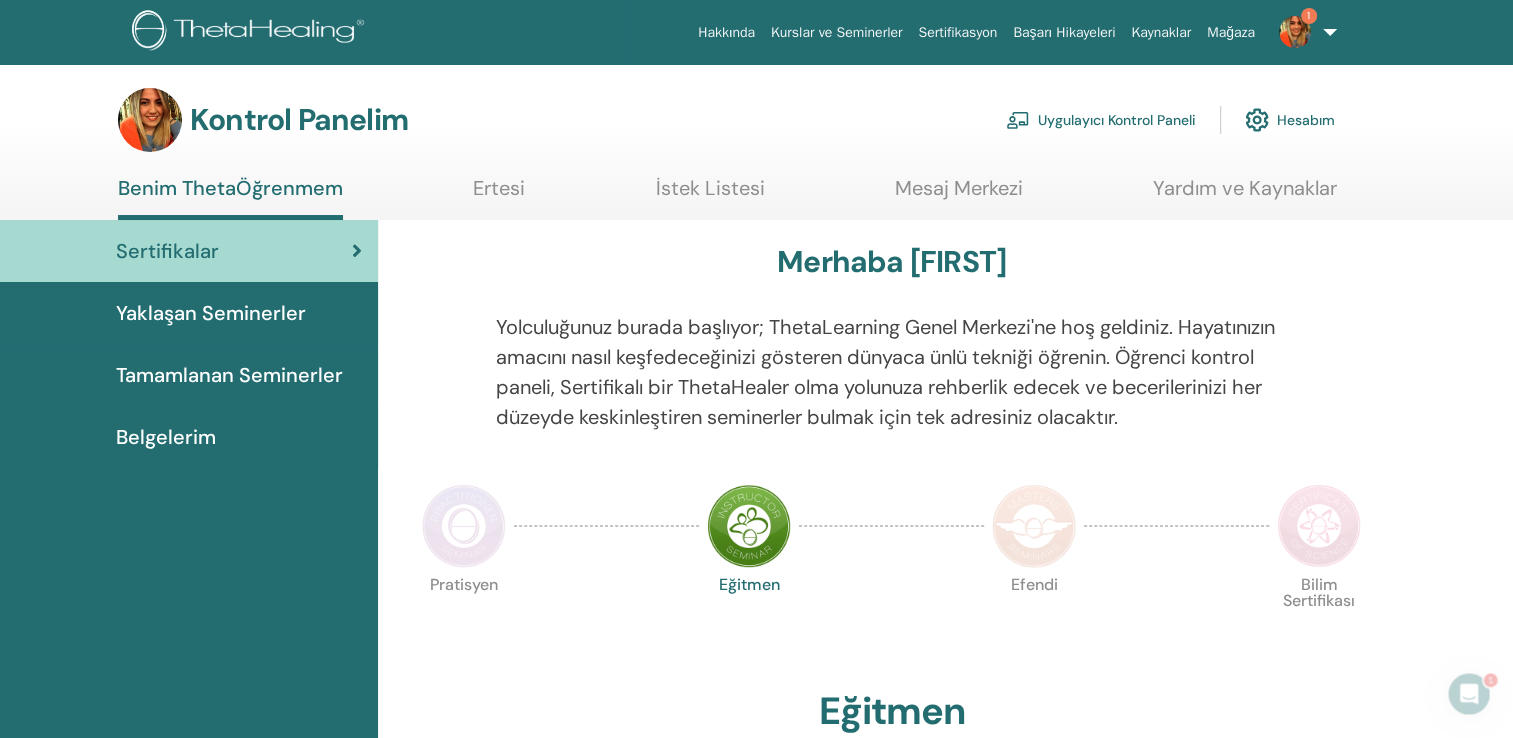 click on "Belgelerim" at bounding box center [189, 437] 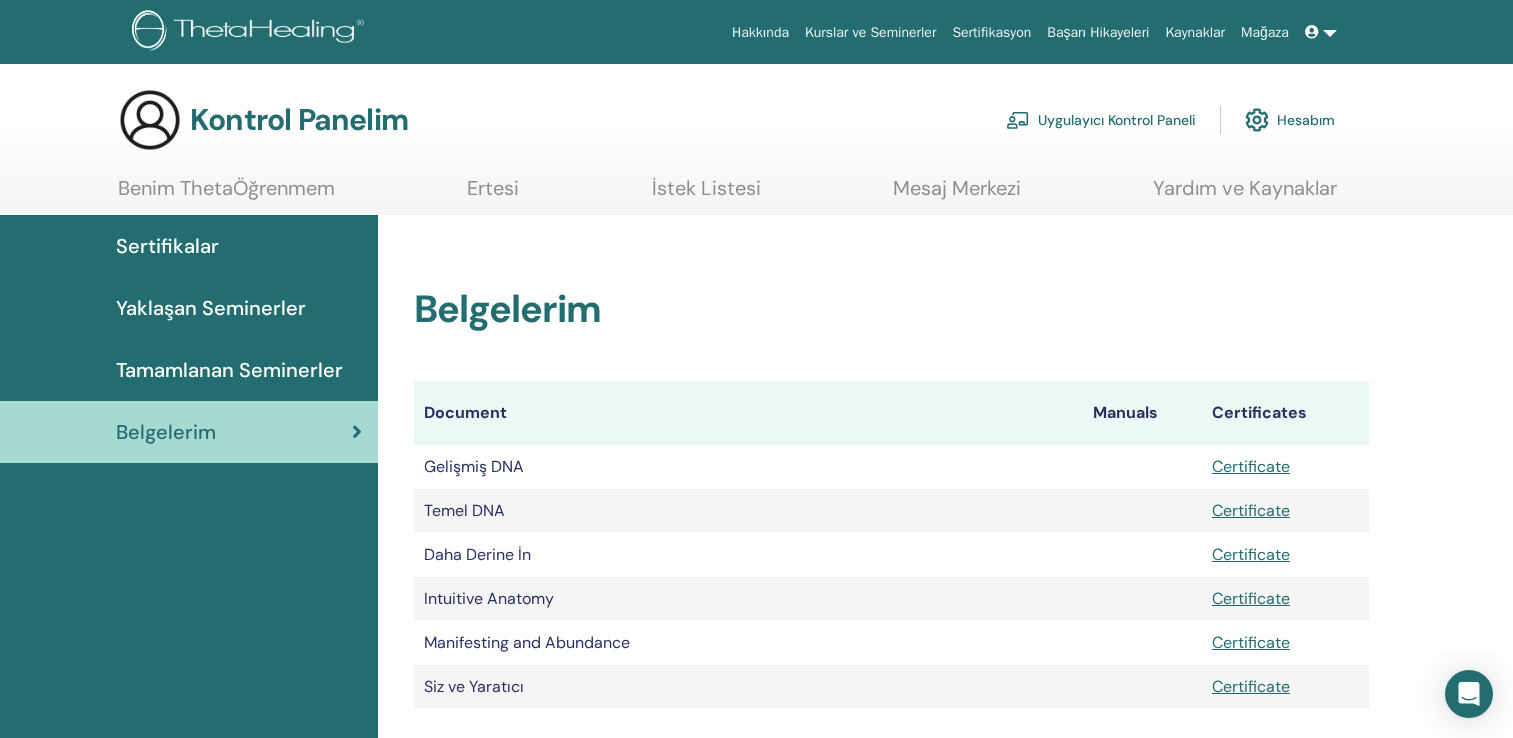 scroll, scrollTop: 0, scrollLeft: 0, axis: both 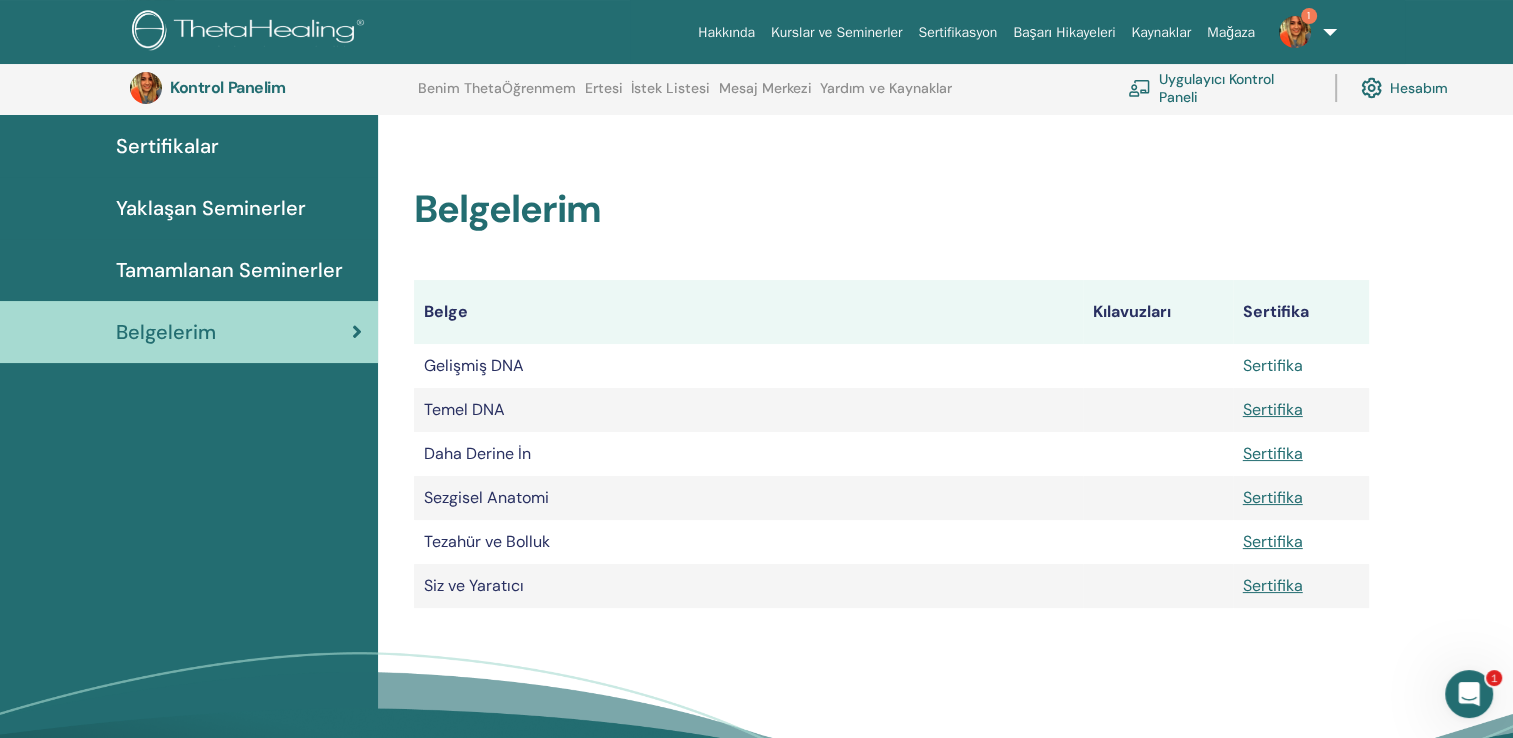 click on "Sertifika" at bounding box center [1273, 365] 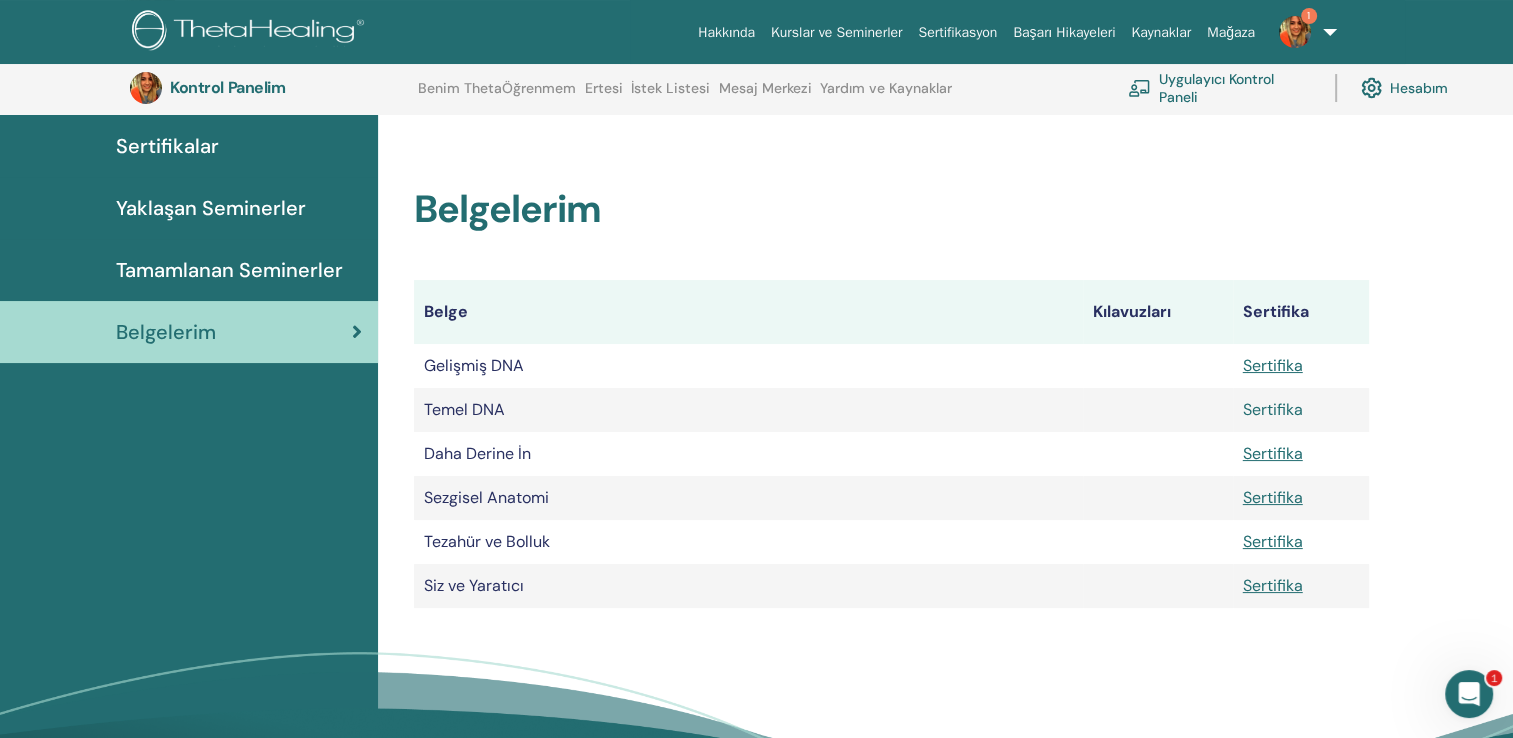 click on "Sertifika" at bounding box center (1273, 409) 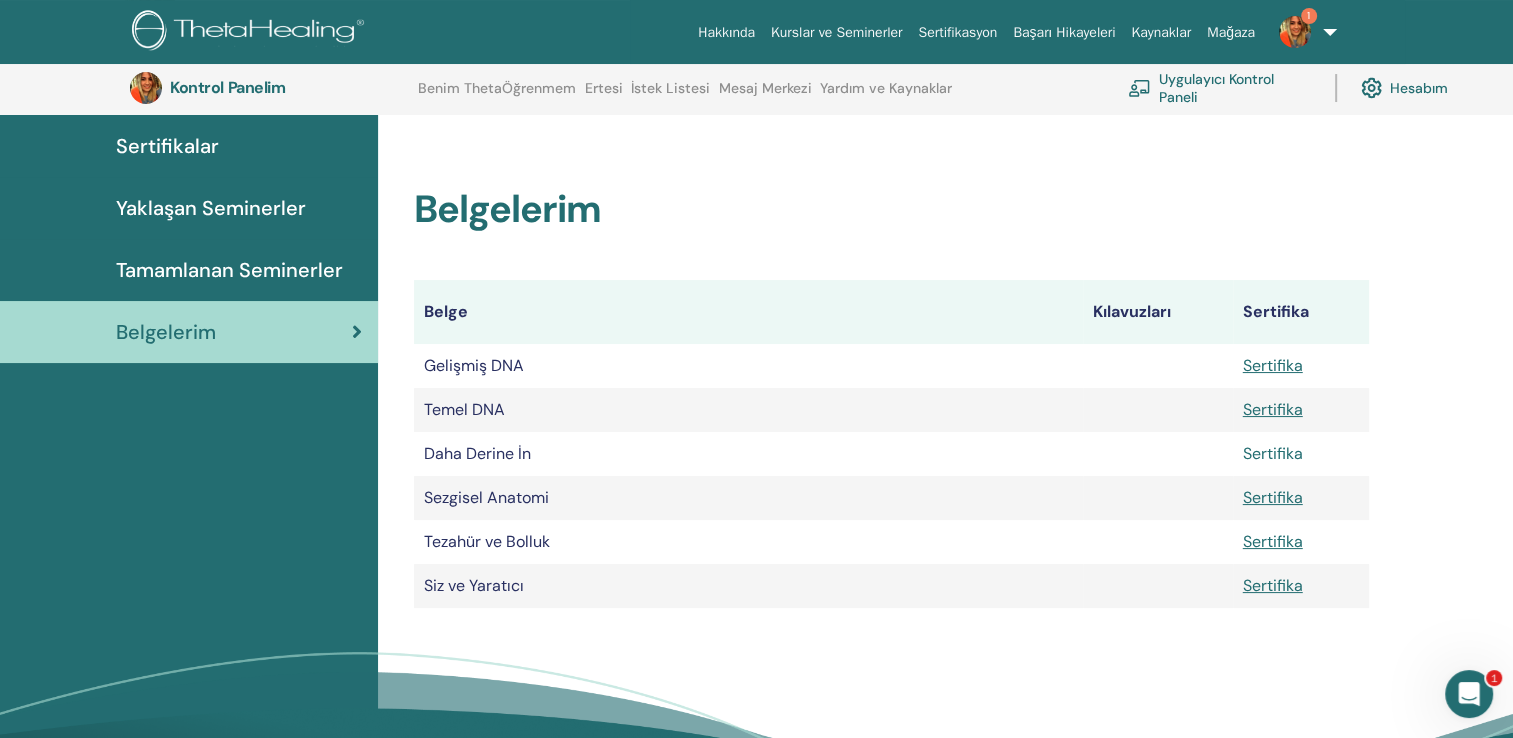 click on "Sertifika" at bounding box center [1273, 453] 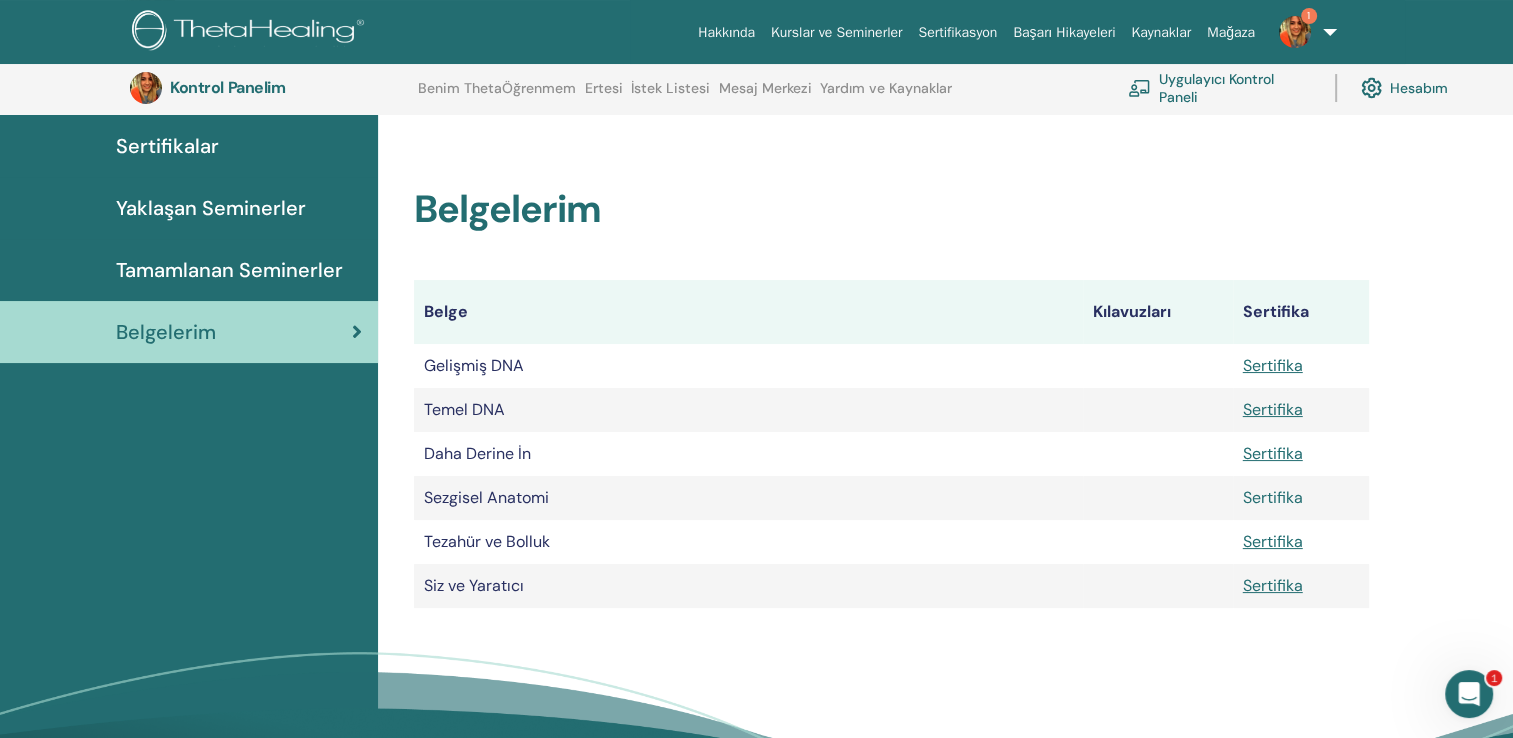 click on "Sertifika" at bounding box center (1273, 497) 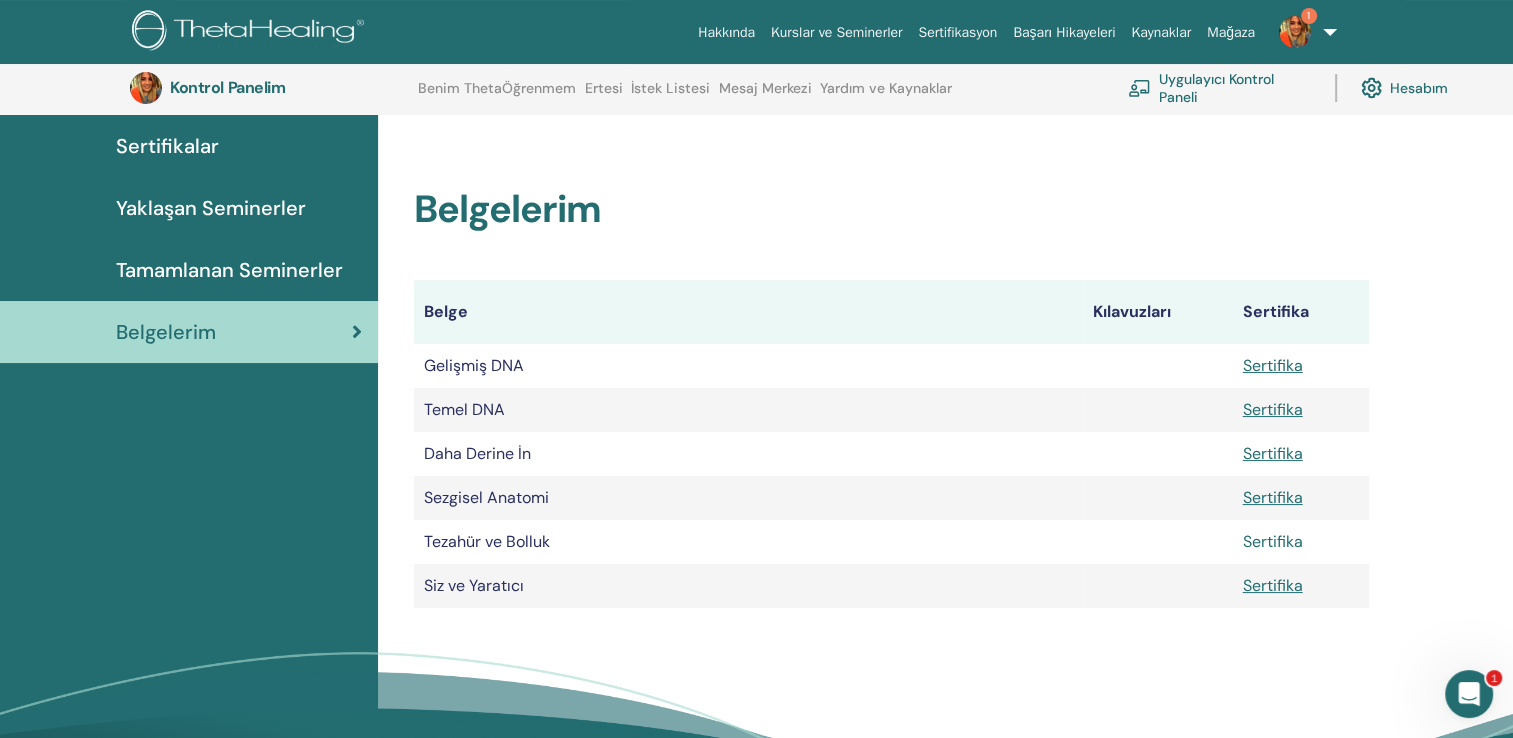 click on "Sertifika" at bounding box center (1273, 541) 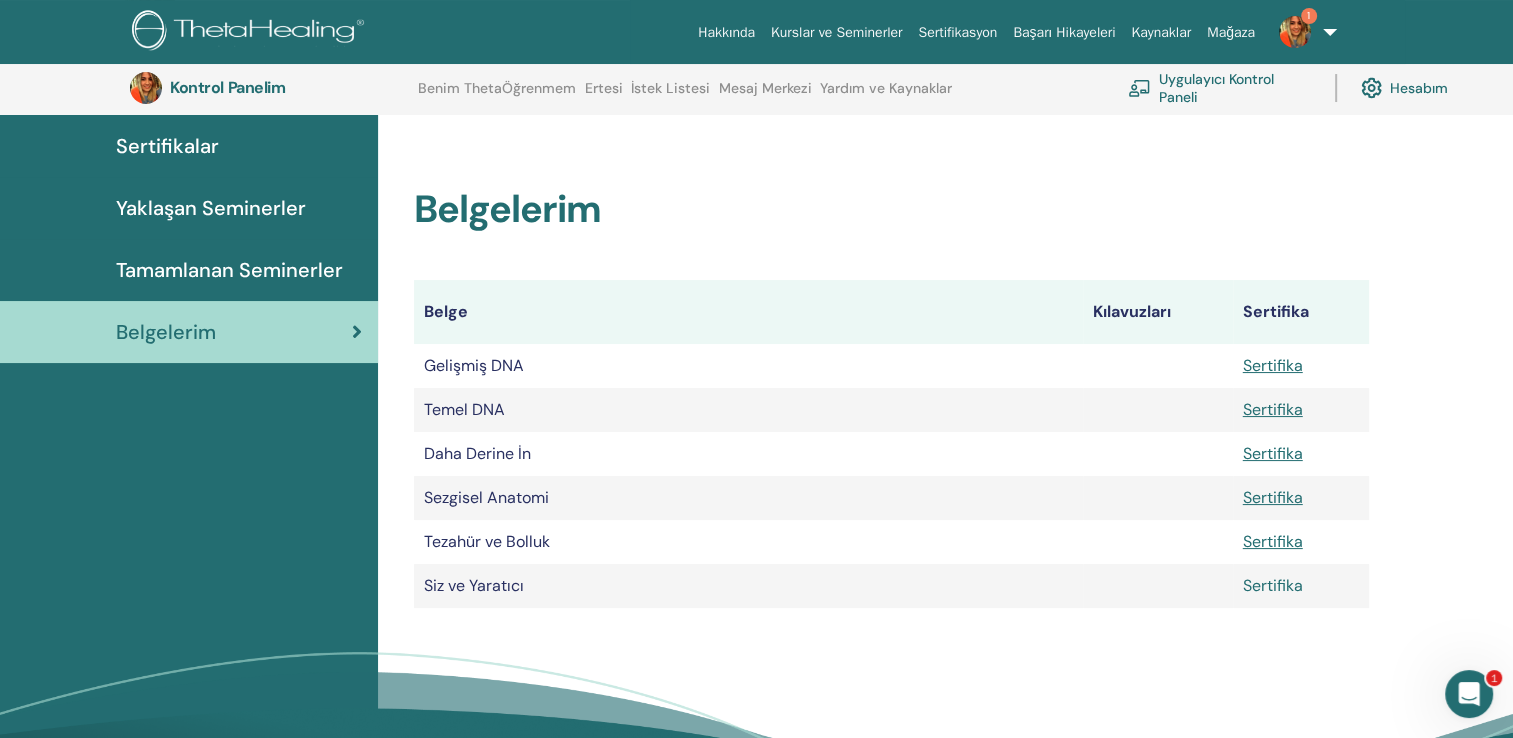 click on "Sertifika" at bounding box center (1273, 585) 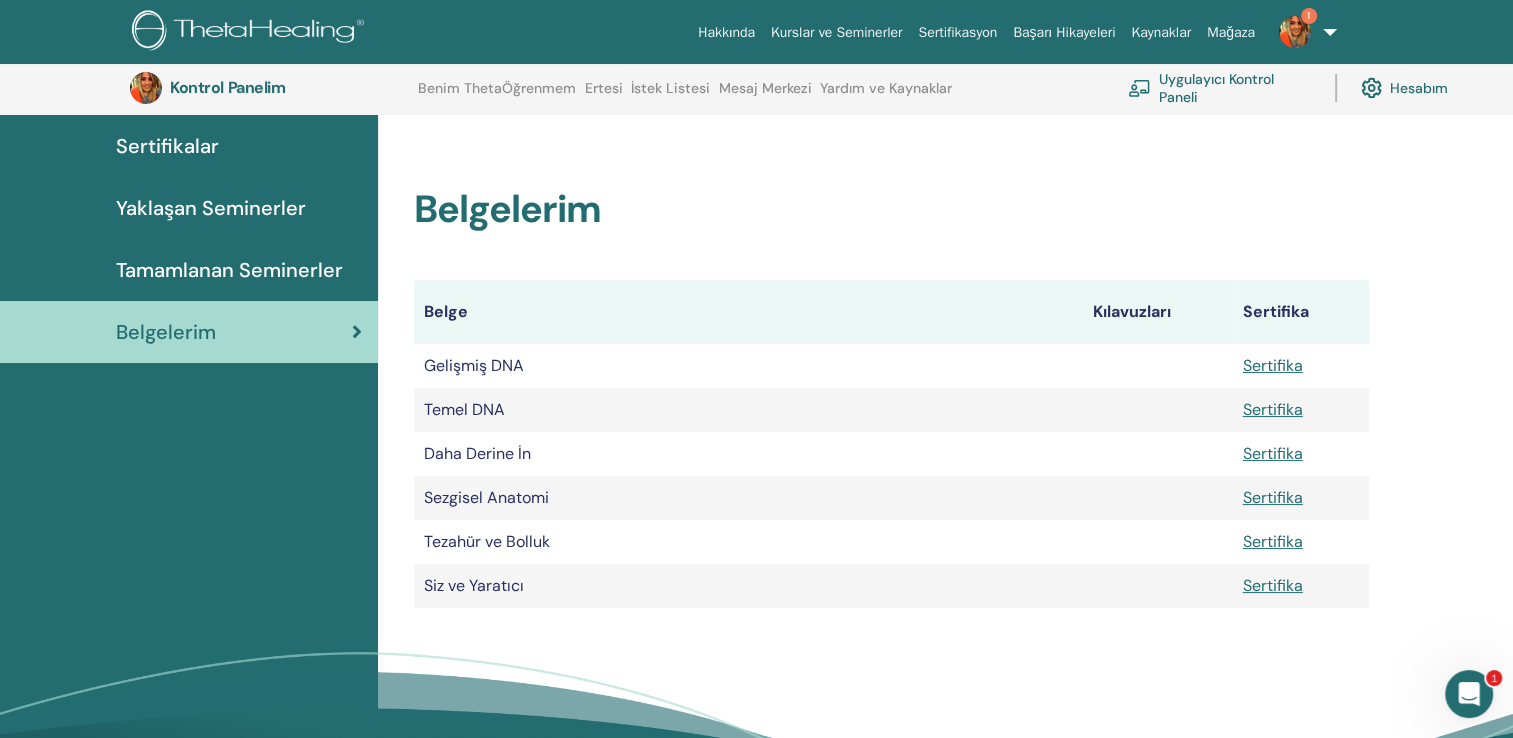 click on "Belgelerim
Belge
Kılavuzları
Sertifika
Gelişmiş DNA
Sertifika
Temel DNA
Sertifika
Daha Derine İn
Sertifika
Sezgisel Anatomi" at bounding box center (891, 374) 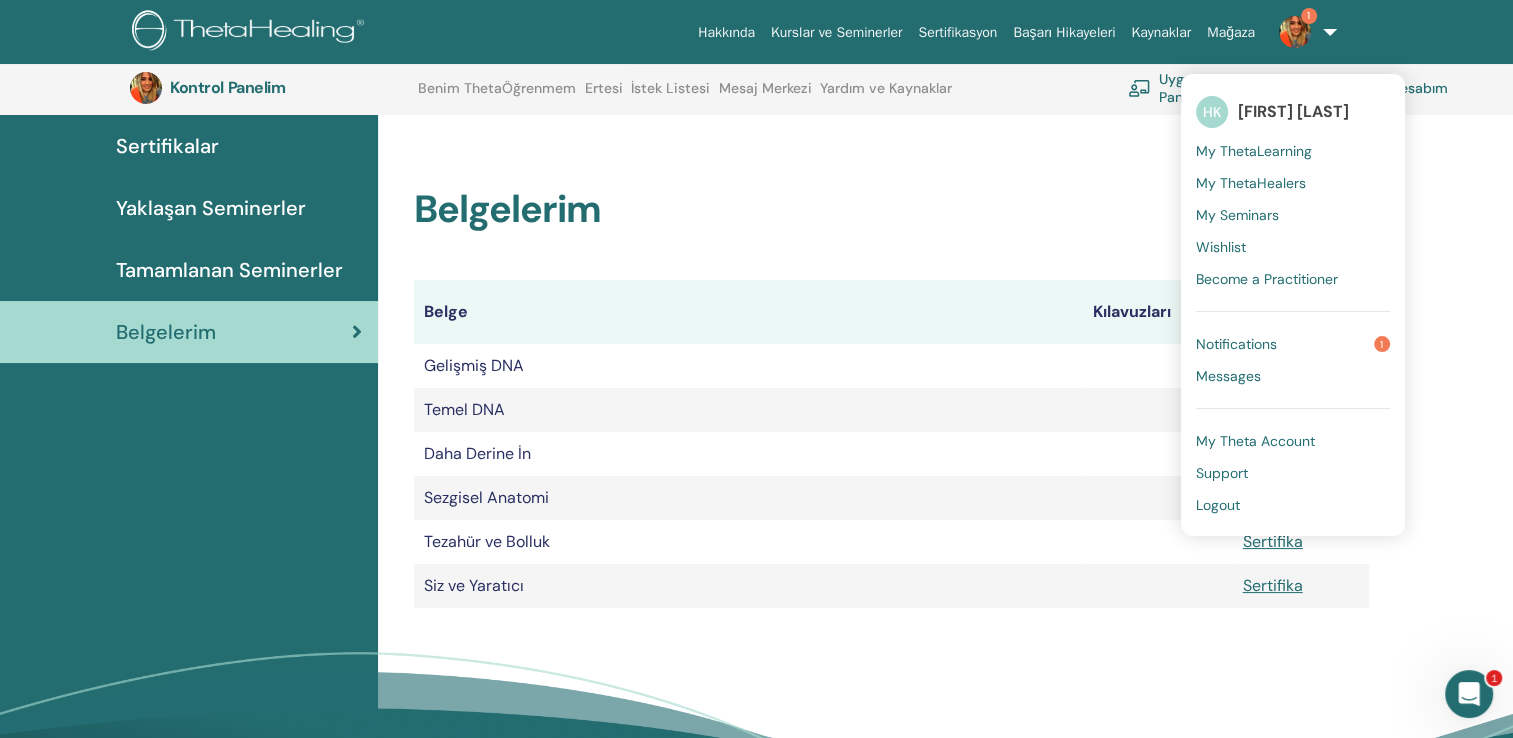 click on "Notifications" at bounding box center (1236, 344) 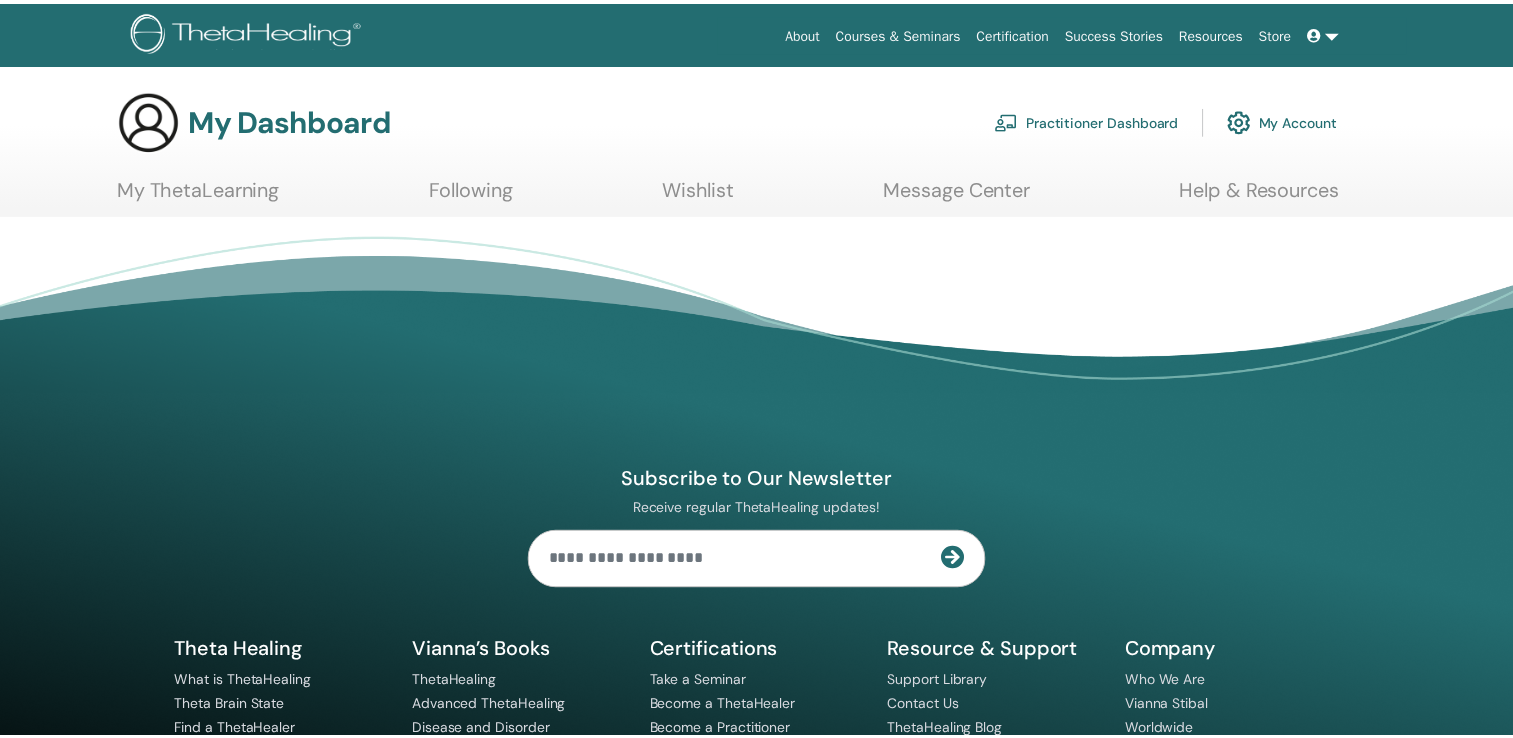 scroll, scrollTop: 0, scrollLeft: 0, axis: both 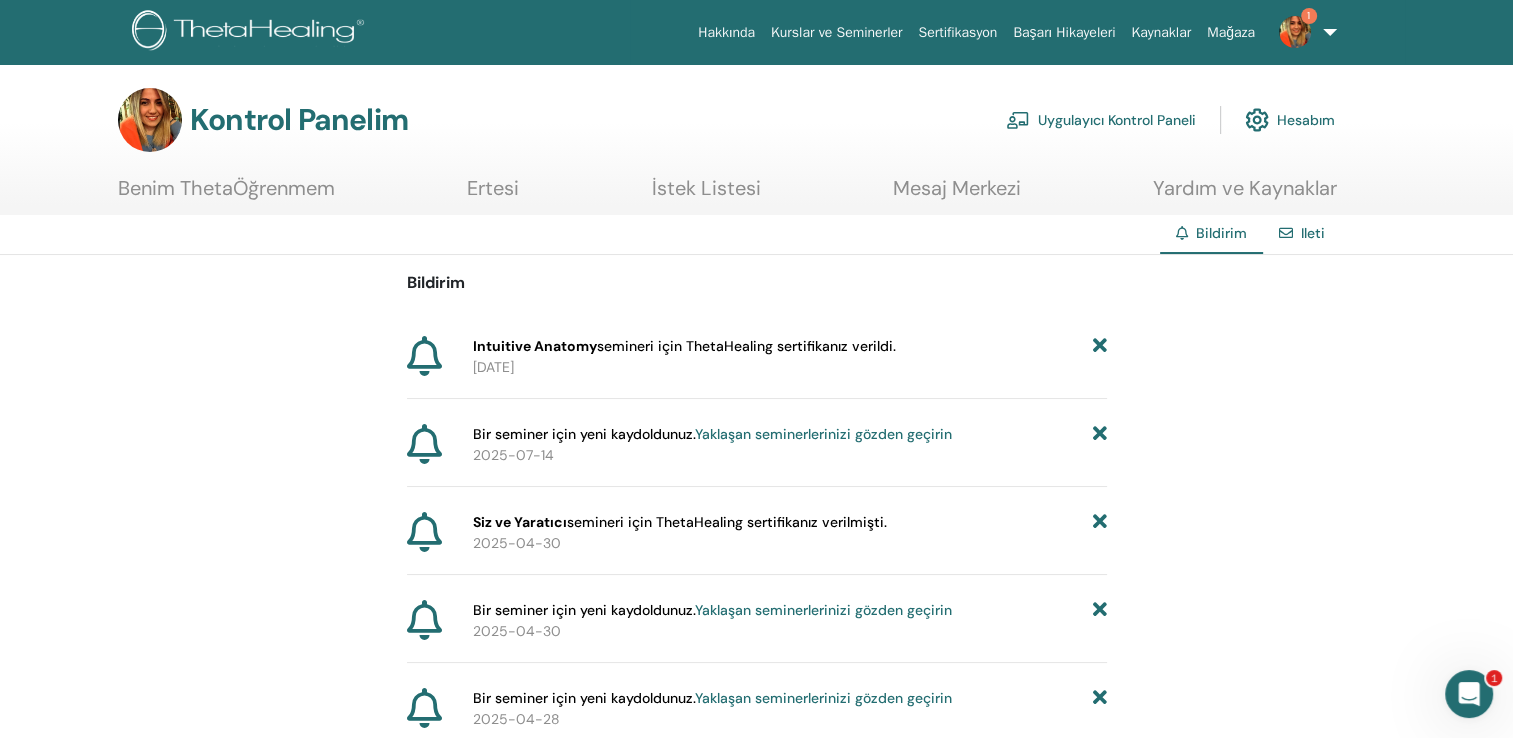 click at bounding box center (1295, 32) 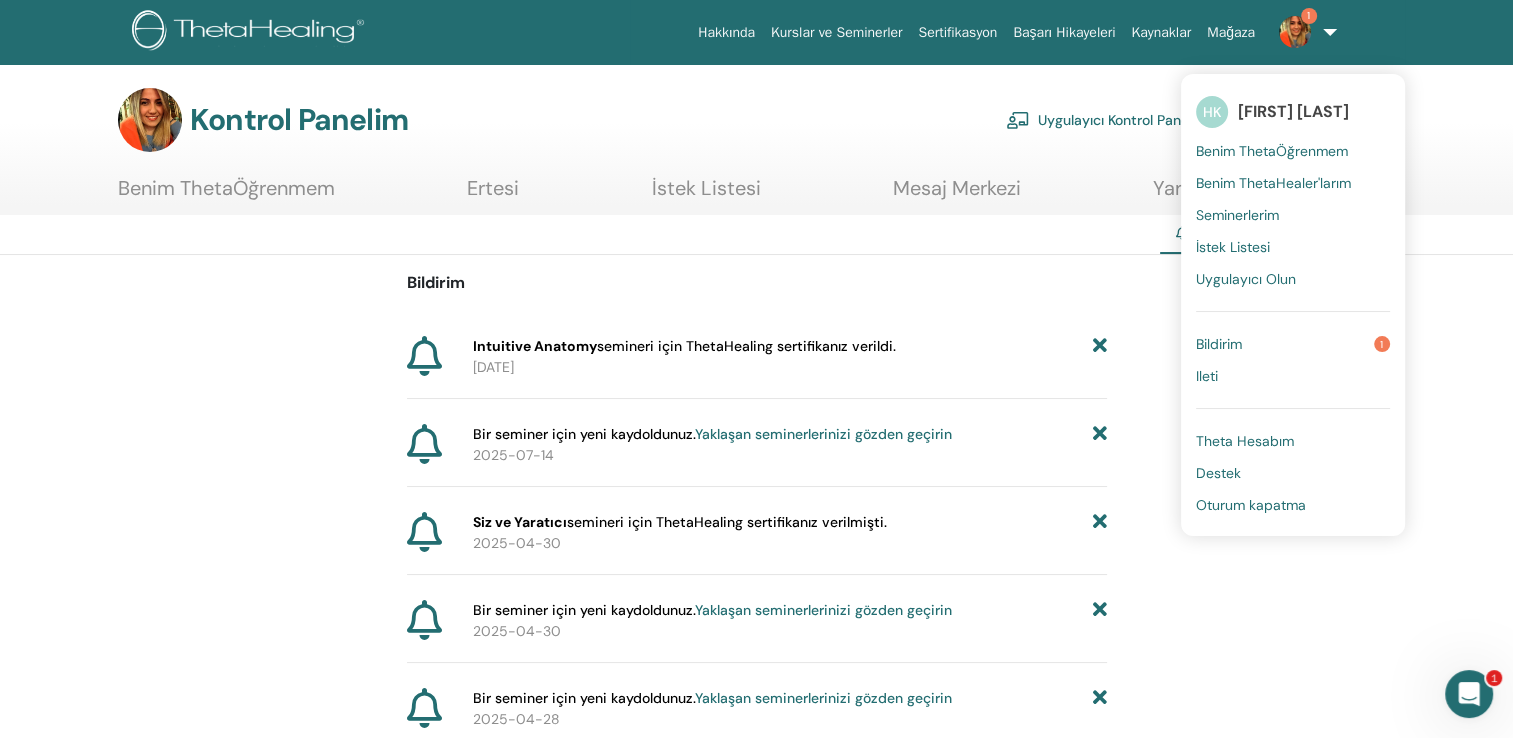 click on "Benim ThetaÖğrenmem" at bounding box center [226, 195] 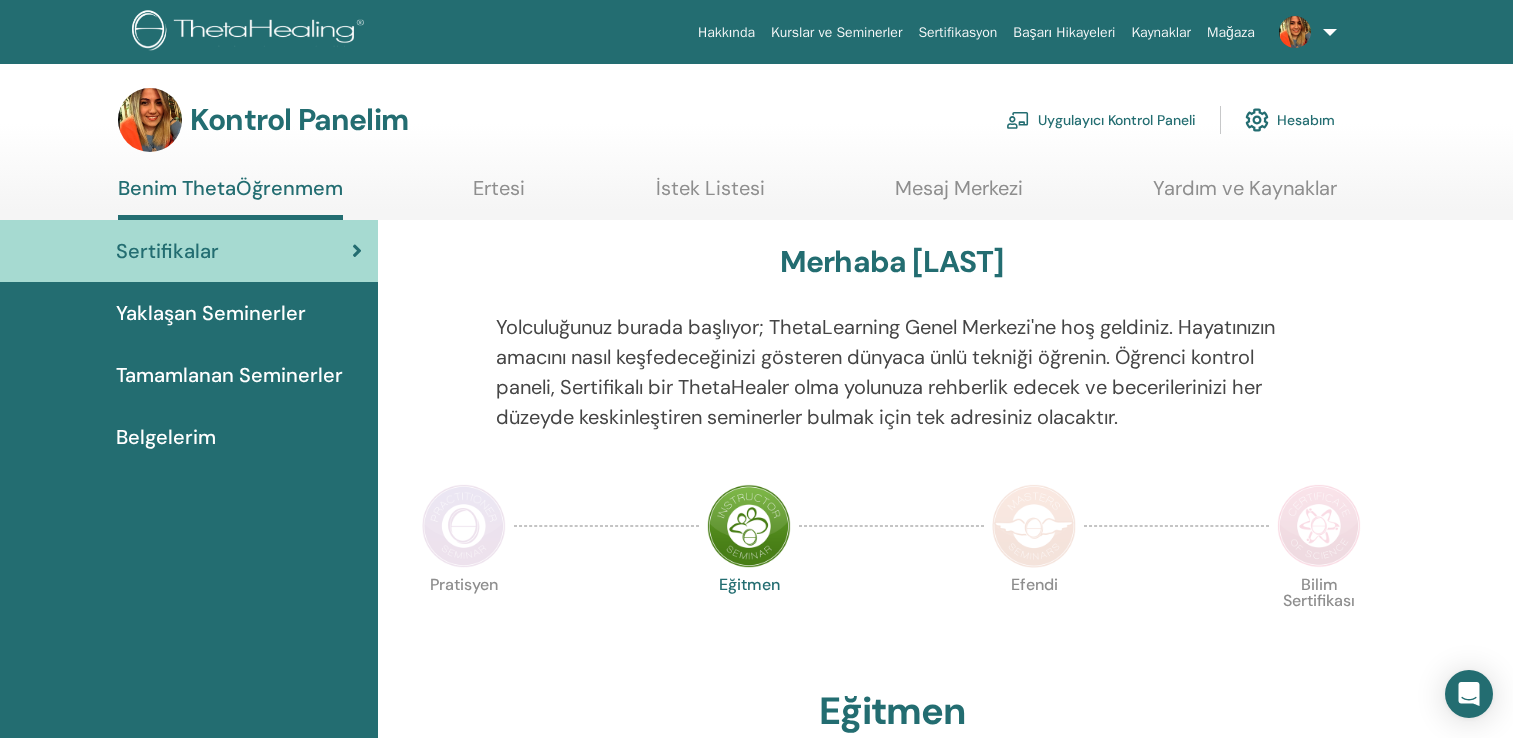 scroll, scrollTop: 0, scrollLeft: 0, axis: both 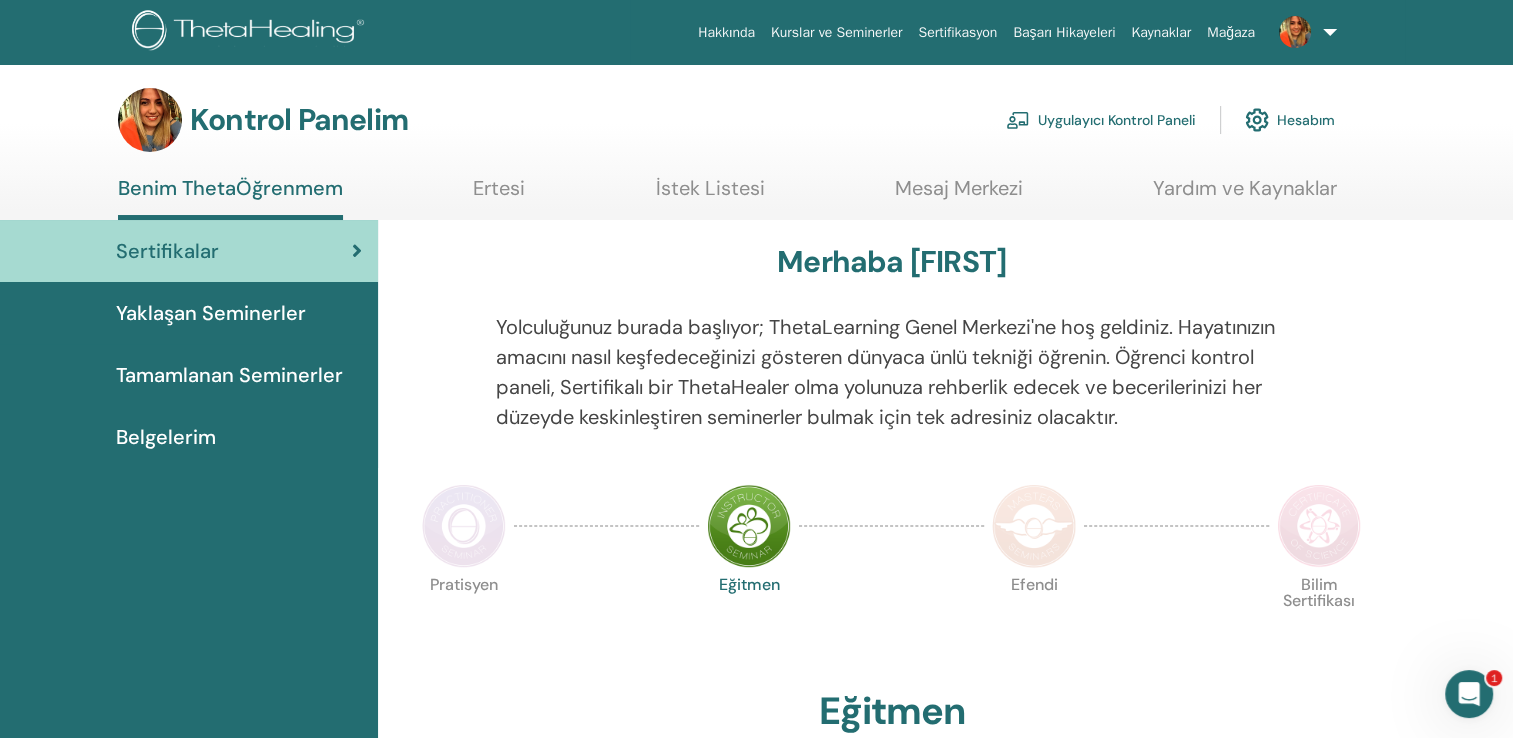click on "Belgelerim" at bounding box center (166, 437) 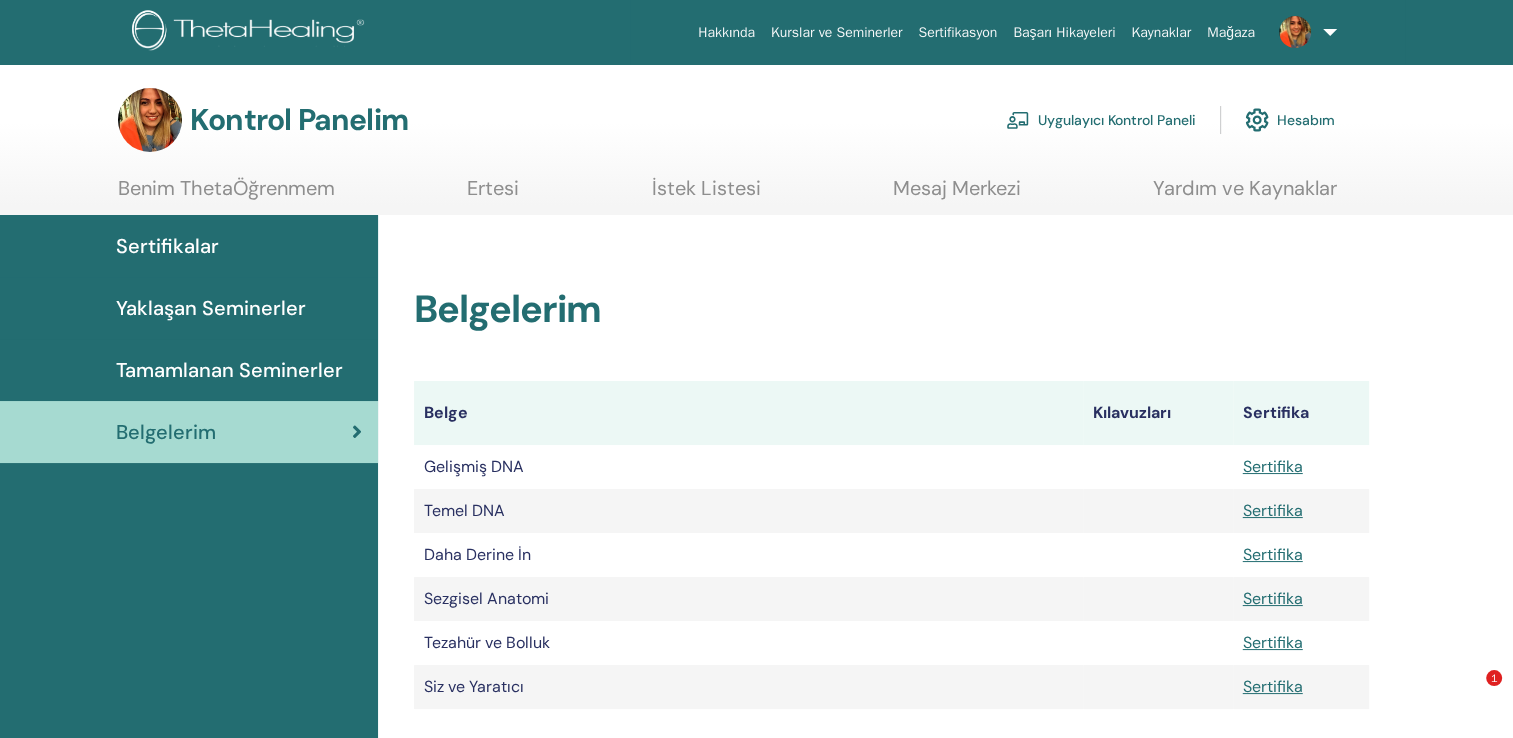 scroll, scrollTop: 220, scrollLeft: 0, axis: vertical 